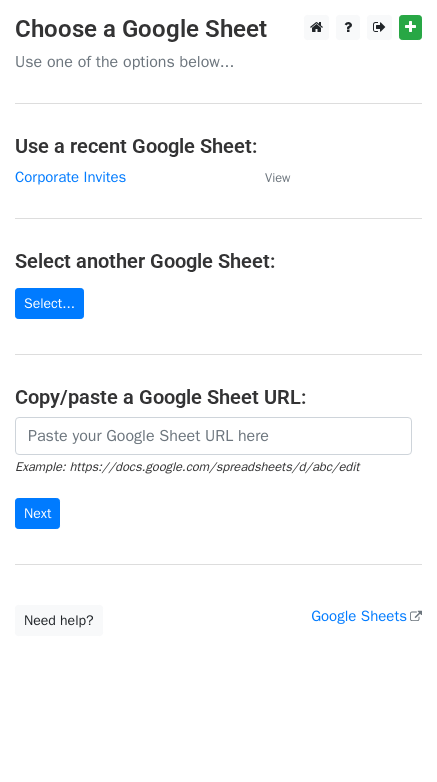 scroll, scrollTop: 0, scrollLeft: 0, axis: both 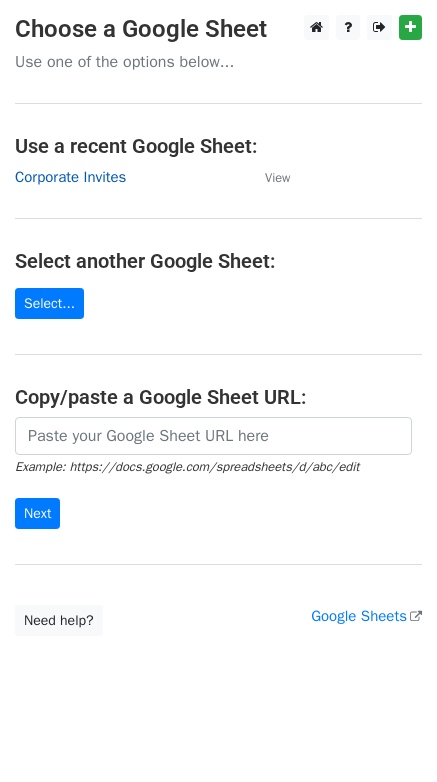 click on "Corporate Invites" at bounding box center [70, 177] 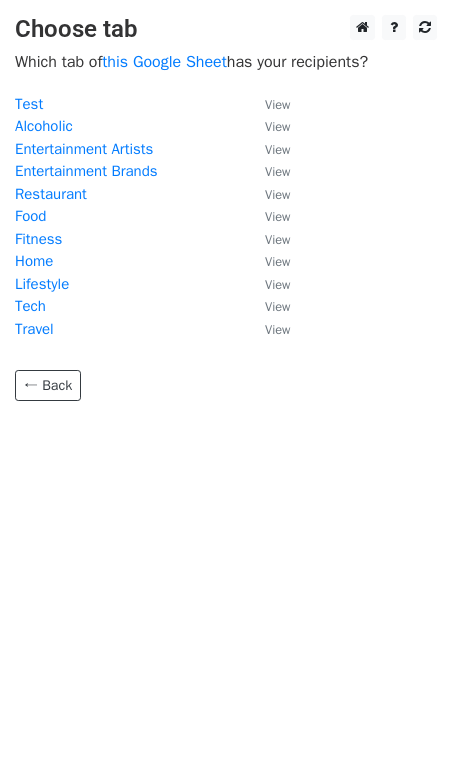 scroll, scrollTop: 0, scrollLeft: 0, axis: both 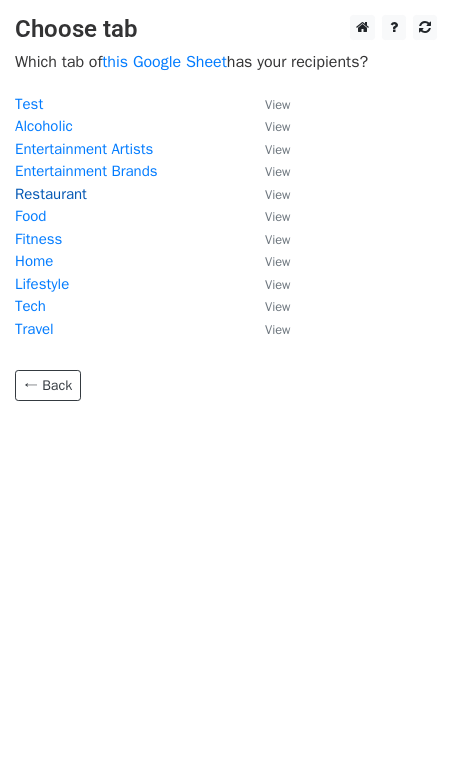 click on "Restaurant" at bounding box center (51, 194) 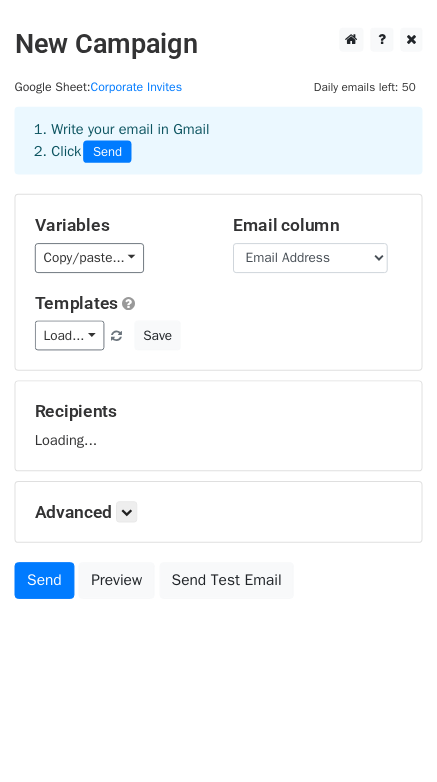 scroll, scrollTop: 0, scrollLeft: 0, axis: both 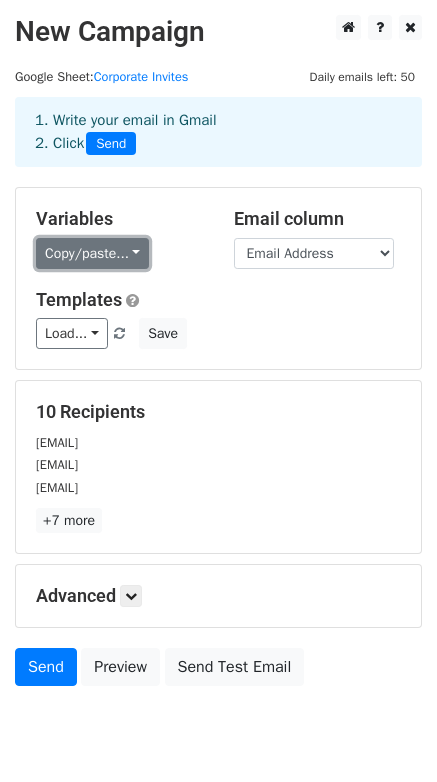 click on "Copy/paste..." at bounding box center (92, 253) 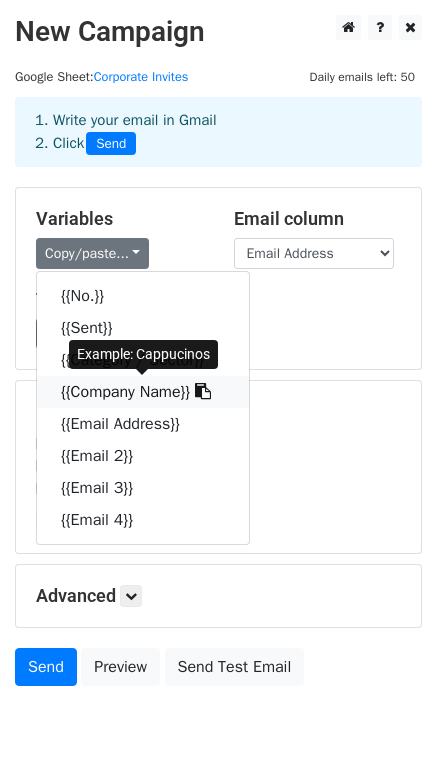 click at bounding box center [203, 391] 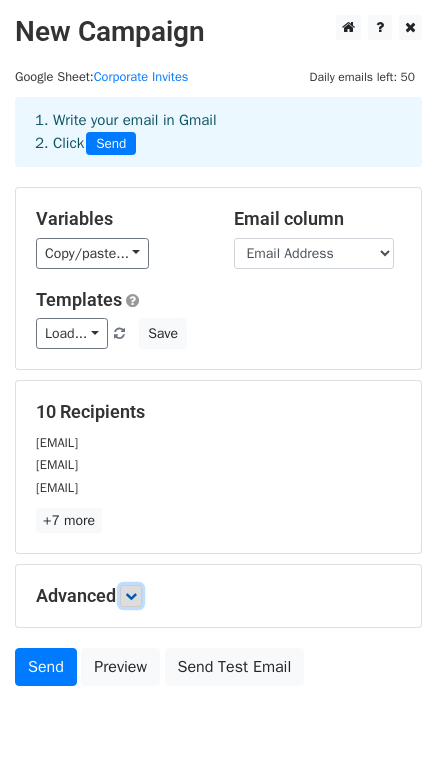click at bounding box center [131, 596] 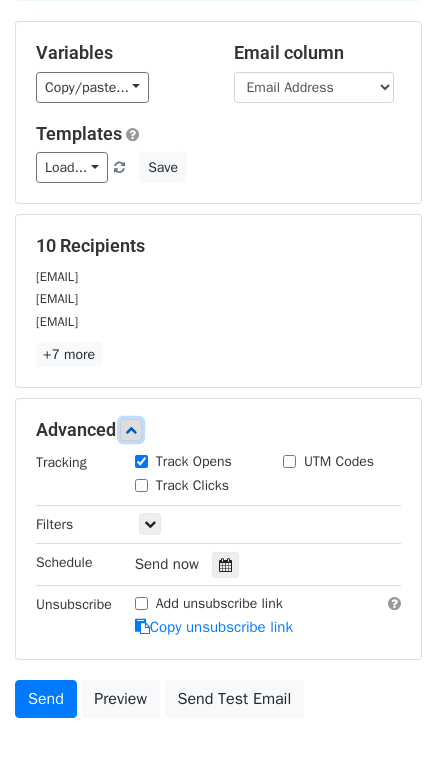 scroll, scrollTop: 200, scrollLeft: 0, axis: vertical 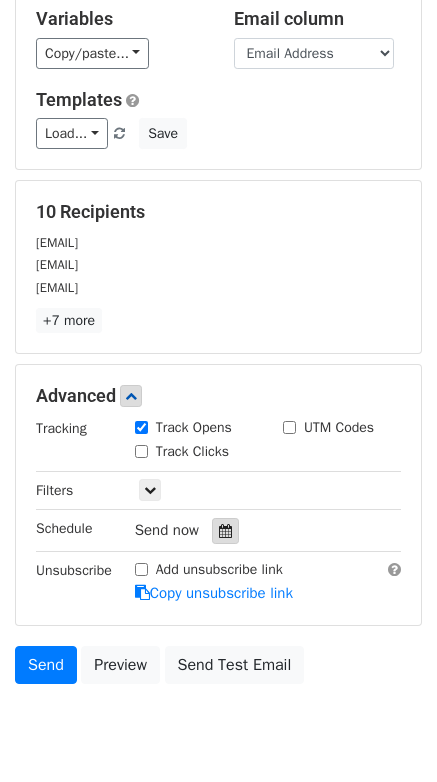 click at bounding box center [225, 531] 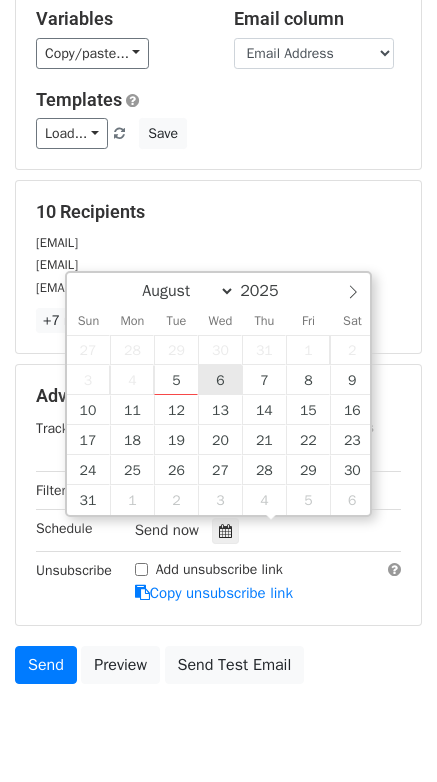 type on "2025-08-06 12:00" 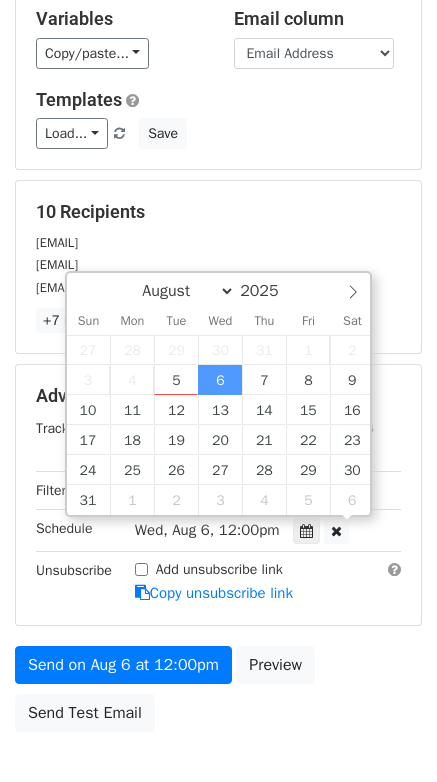 scroll, scrollTop: 1, scrollLeft: 0, axis: vertical 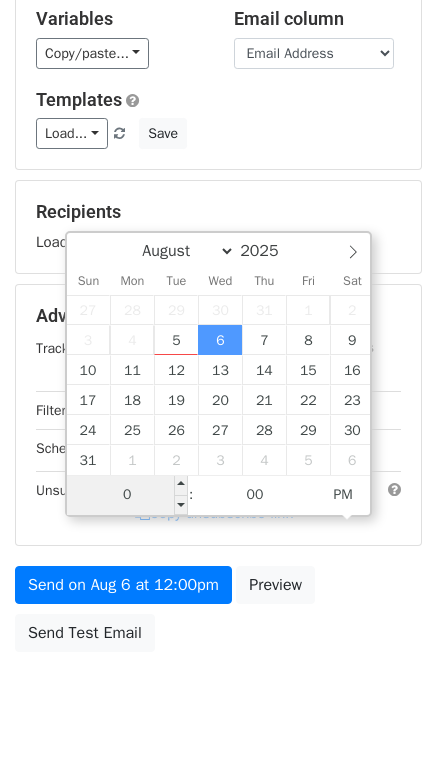 type on "08" 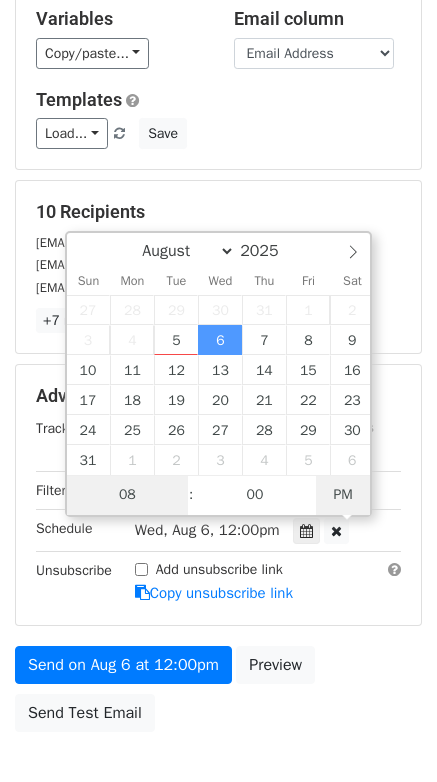 type on "[DATE] [TIME]" 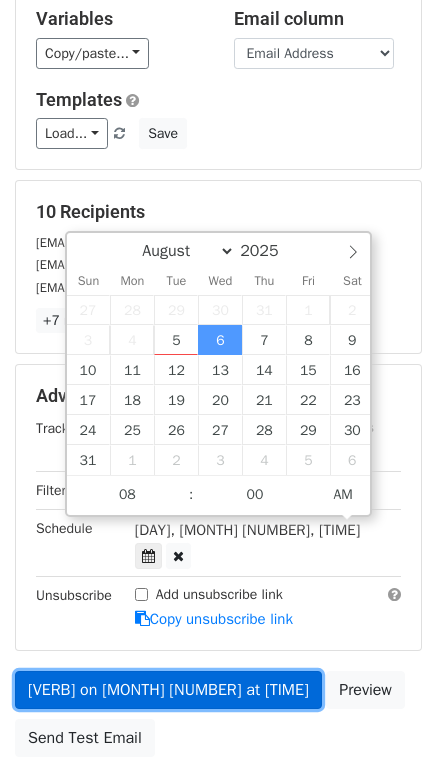 click on "Send on [DATE] at [TIME]" at bounding box center (168, 690) 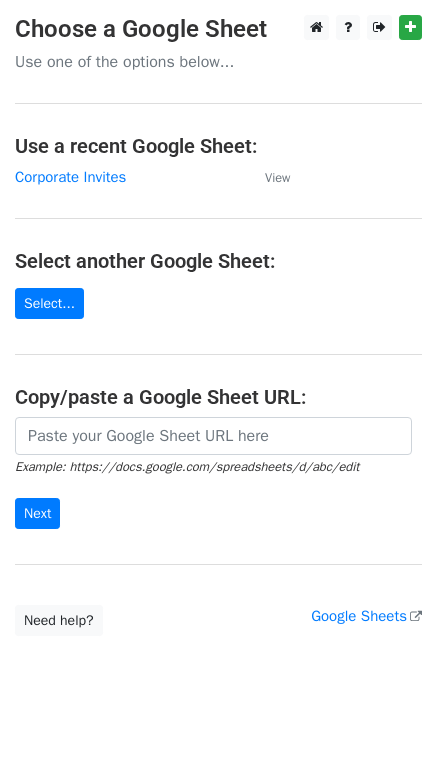 scroll, scrollTop: 0, scrollLeft: 0, axis: both 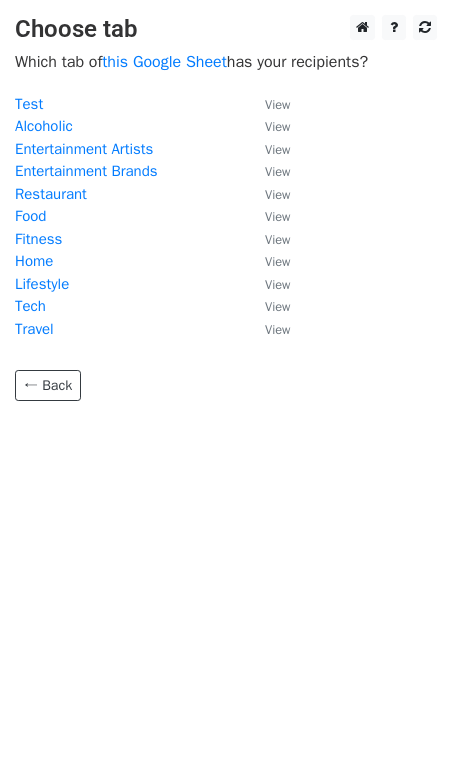 click on "Food" at bounding box center [30, 216] 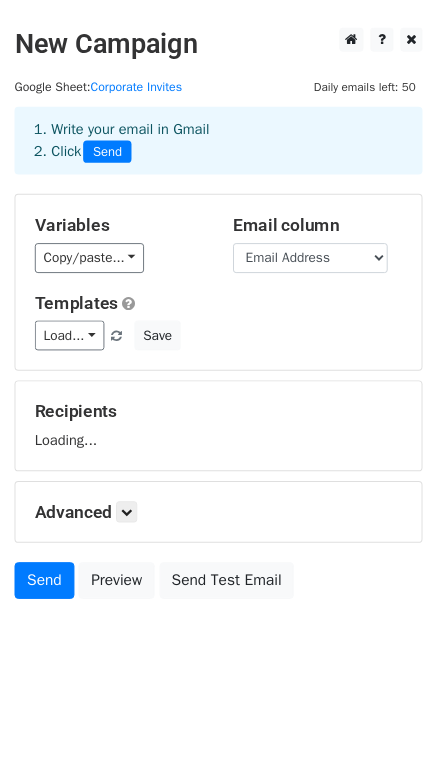 scroll, scrollTop: 0, scrollLeft: 0, axis: both 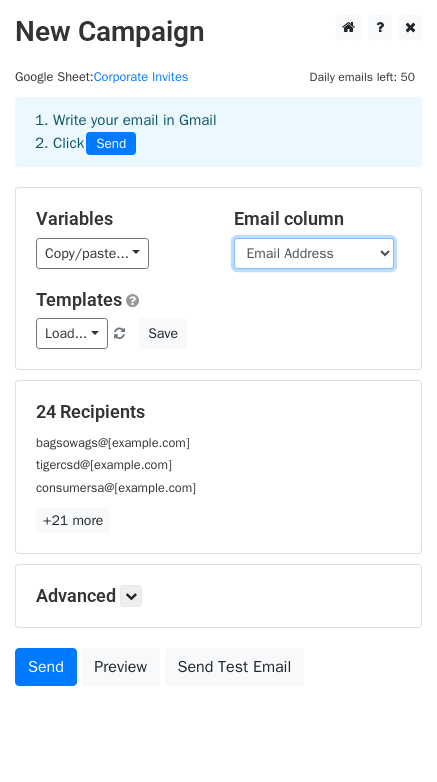 click on "No.
Sent
Category / Sector
Company Name
Email Address
Email 2
Email 3
Email 4" at bounding box center (314, 253) 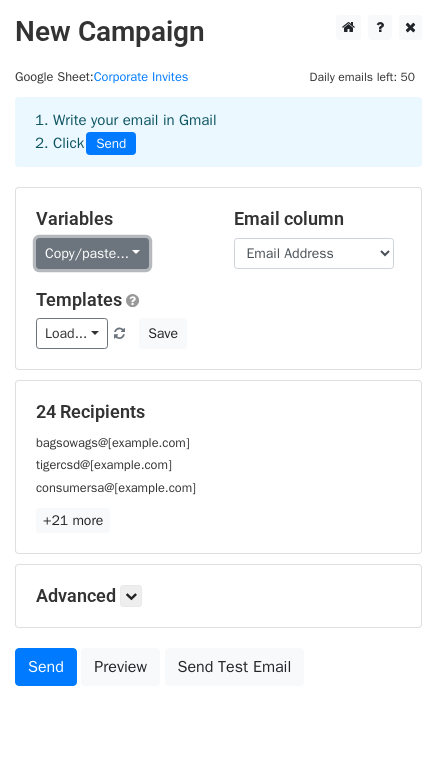 click on "Copy/paste..." at bounding box center (92, 253) 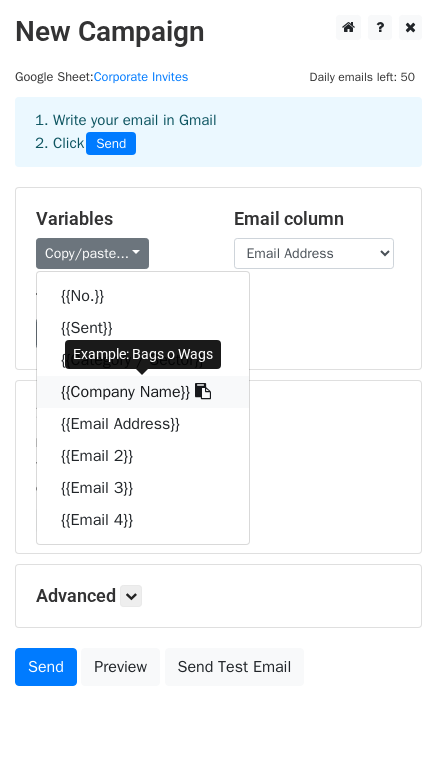 click on "{{Company Name}}" at bounding box center (143, 392) 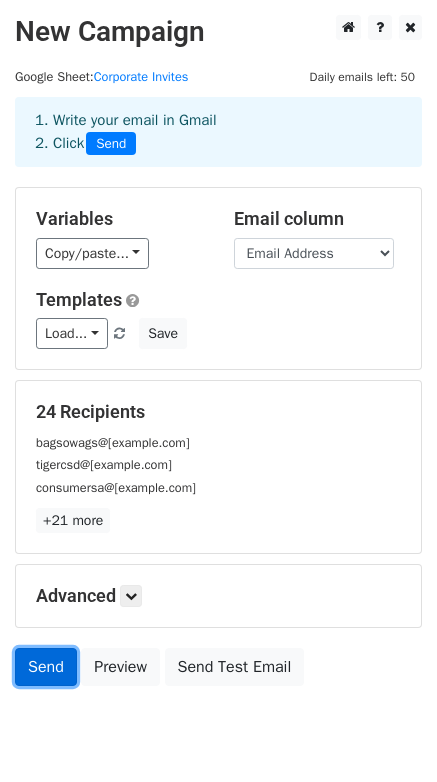 click on "Send" at bounding box center [46, 667] 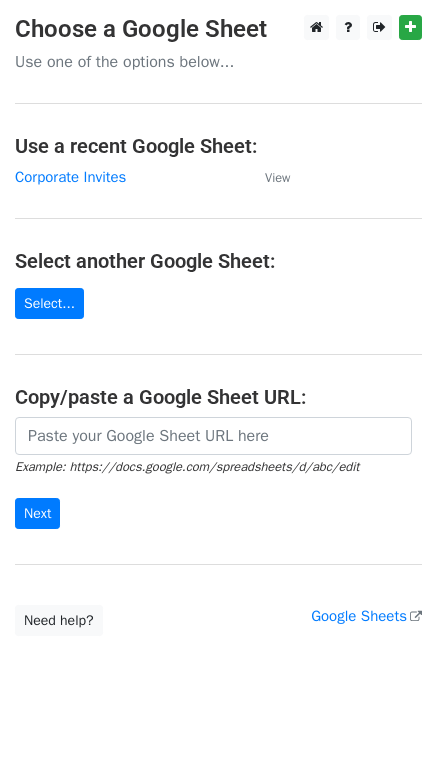 scroll, scrollTop: 0, scrollLeft: 0, axis: both 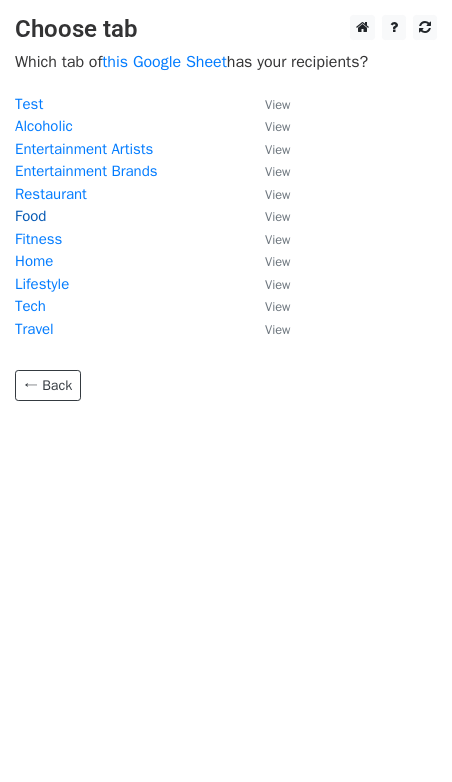 click on "Food" at bounding box center (30, 216) 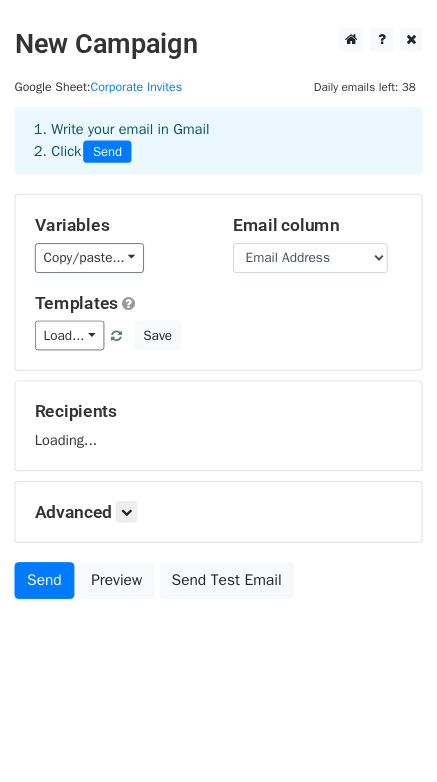 scroll, scrollTop: 0, scrollLeft: 0, axis: both 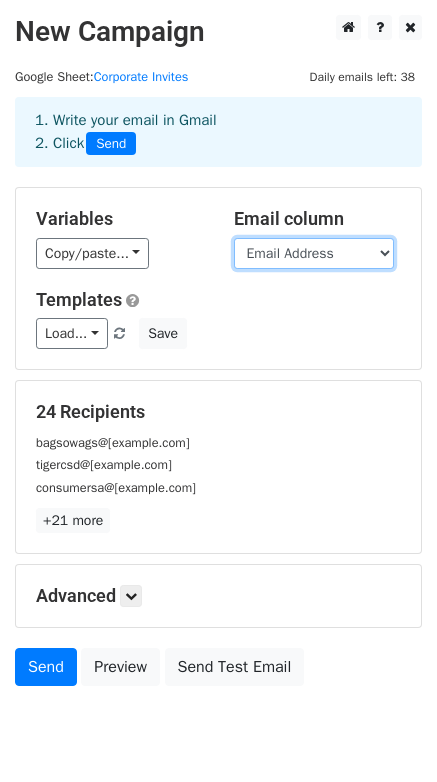 click on "No.
Sent
Category / Sector
Company Name
Email Address
Email 2
Email 3
Email 4" at bounding box center [314, 253] 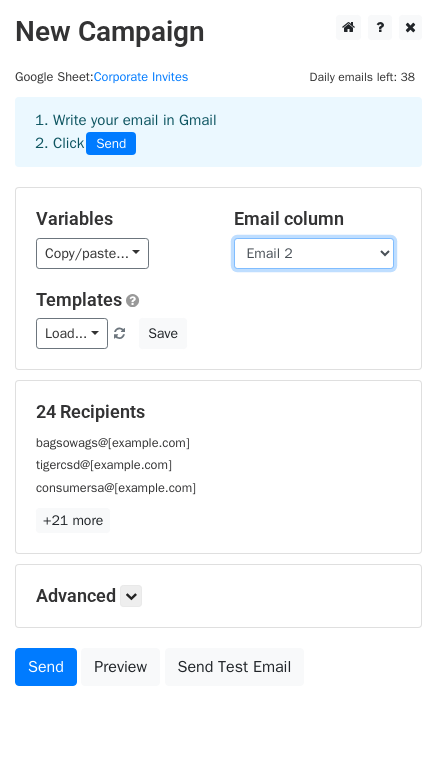 click on "No.
Sent
Category / Sector
Company Name
Email Address
Email 2
Email 3
Email 4" at bounding box center [314, 253] 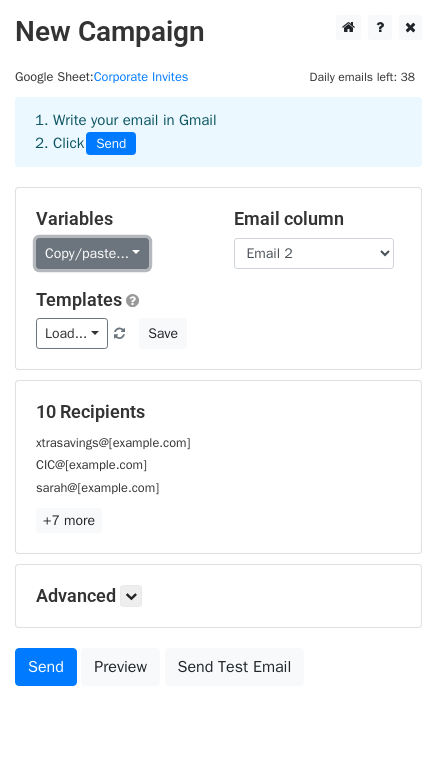 click on "Copy/paste..." at bounding box center (92, 253) 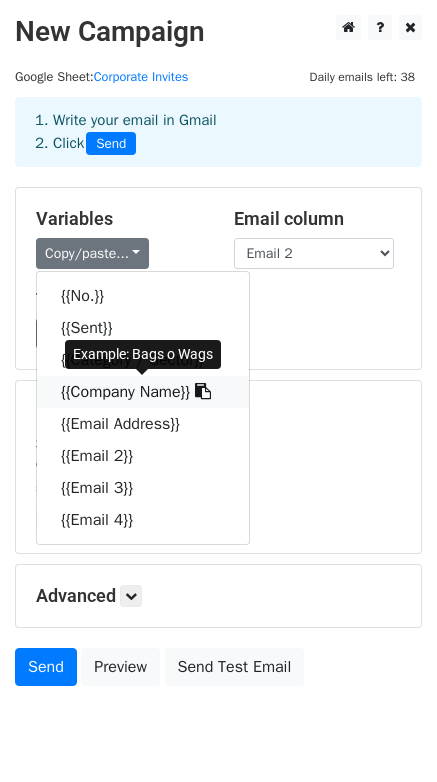 click on "{{Company Name}}" at bounding box center [143, 392] 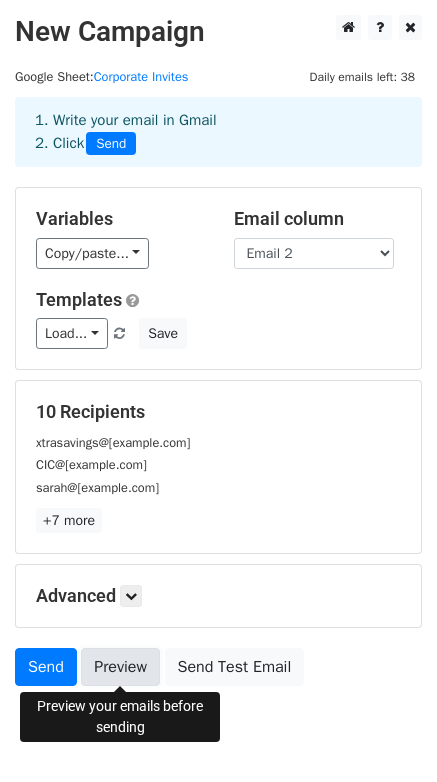 click on "Preview" at bounding box center (120, 667) 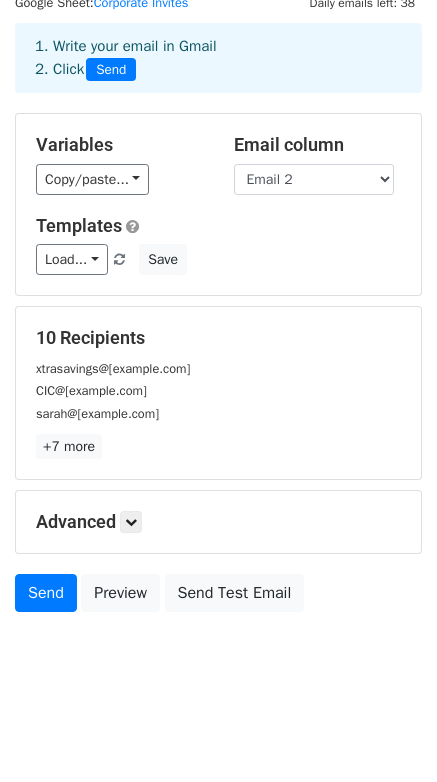 scroll, scrollTop: 0, scrollLeft: 0, axis: both 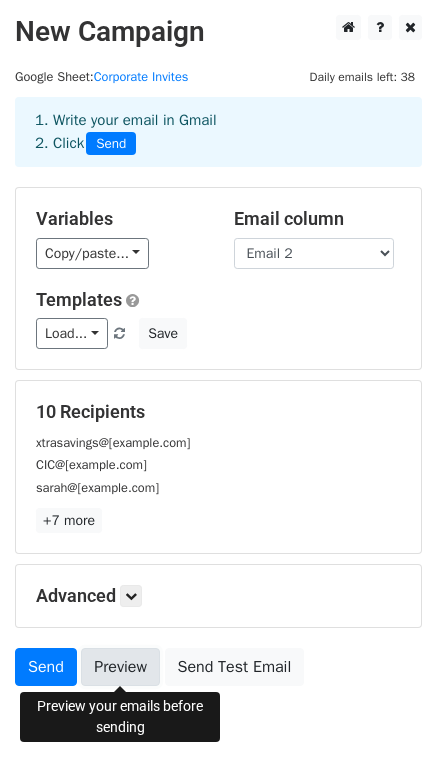 click on "Preview" at bounding box center [120, 667] 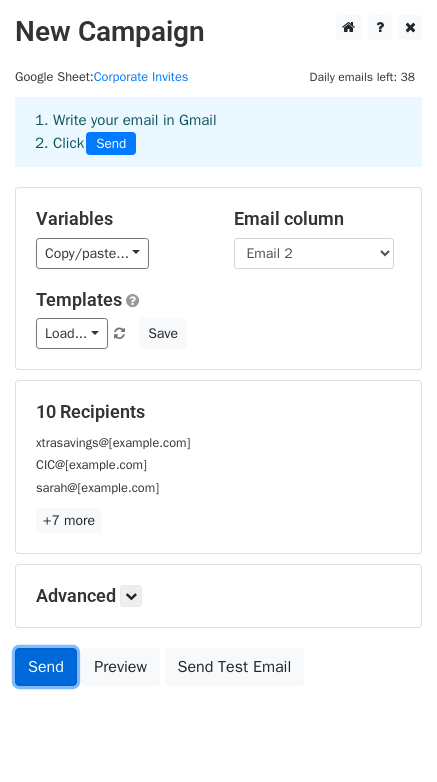 click on "Send" at bounding box center [46, 667] 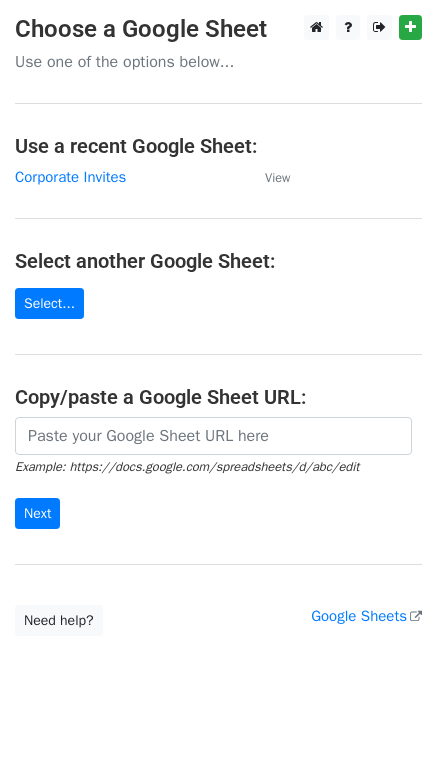 scroll, scrollTop: 0, scrollLeft: 0, axis: both 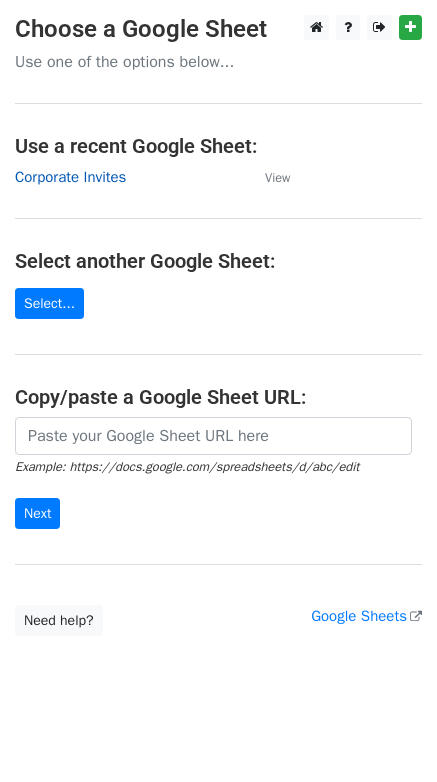 click on "Corporate Invites" at bounding box center [70, 177] 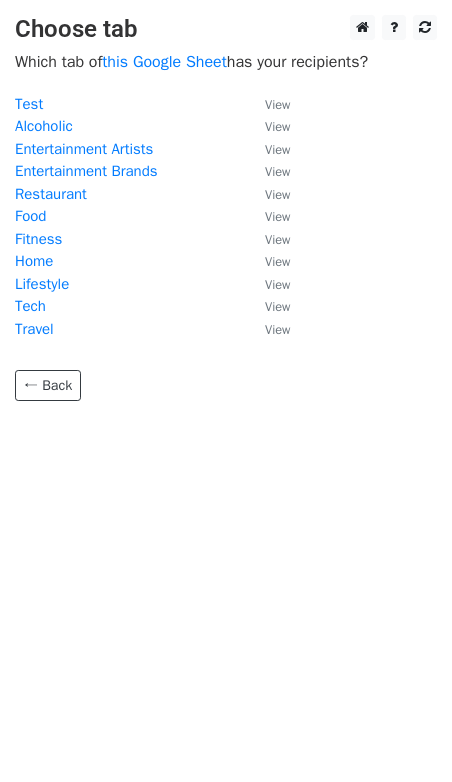 scroll, scrollTop: 0, scrollLeft: 0, axis: both 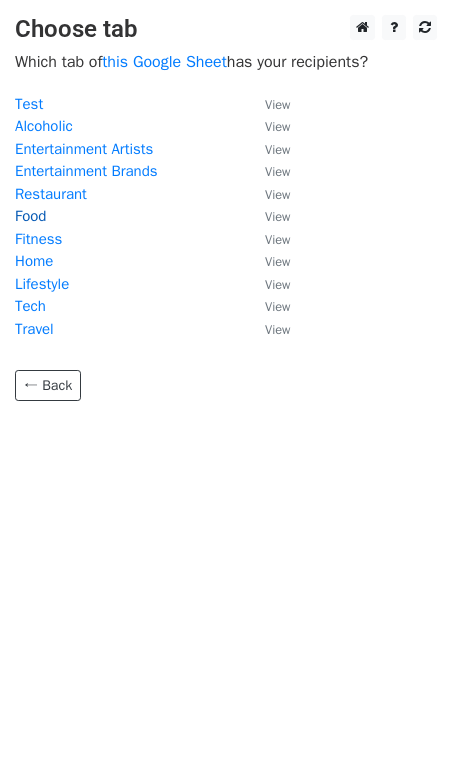 click on "Food" at bounding box center [30, 216] 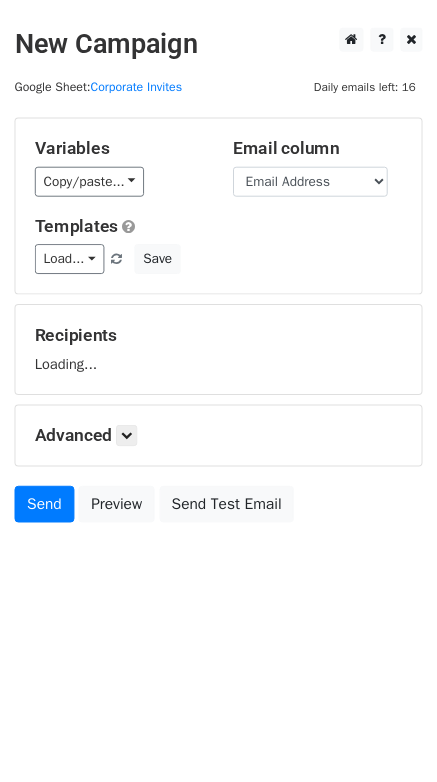scroll, scrollTop: 0, scrollLeft: 0, axis: both 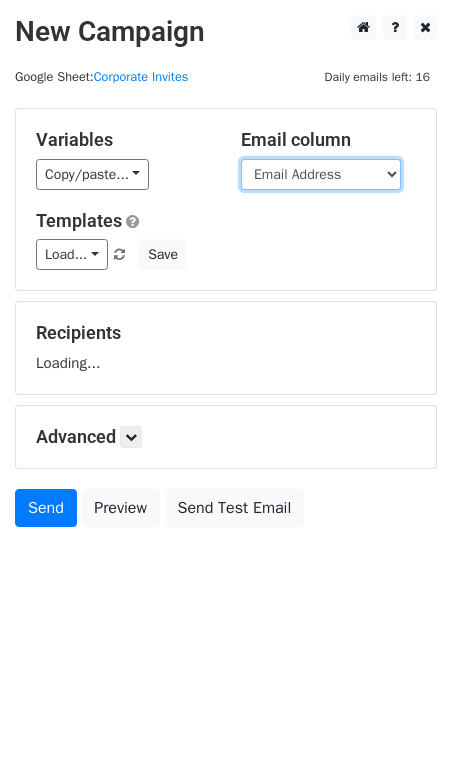 click on "No.
Sent
Category / Sector
Company Name
Email Address
Email 2
Email 3
Email 4" at bounding box center [321, 174] 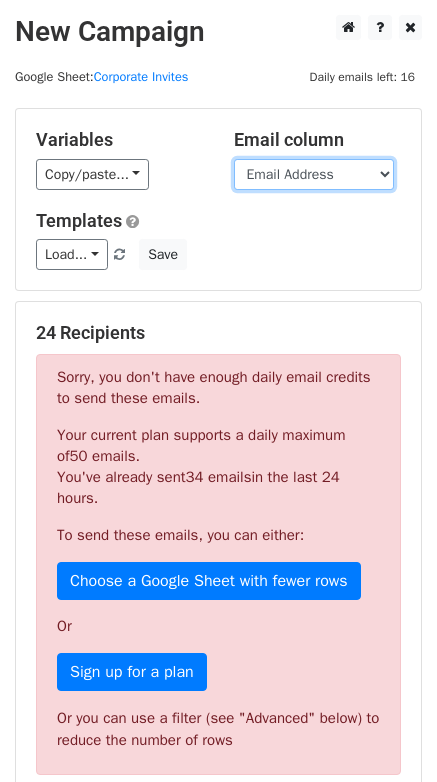 click on "No.
Sent
Category / Sector
Company Name
Email Address
Email 2
Email 3
Email 4" at bounding box center [314, 174] 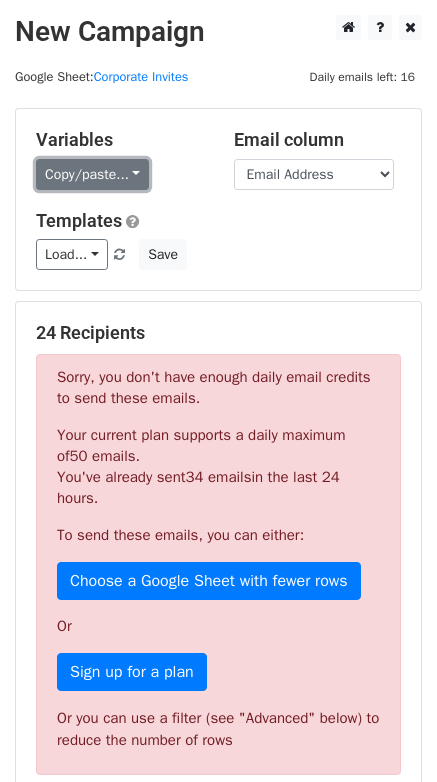 click on "Copy/paste..." at bounding box center [92, 174] 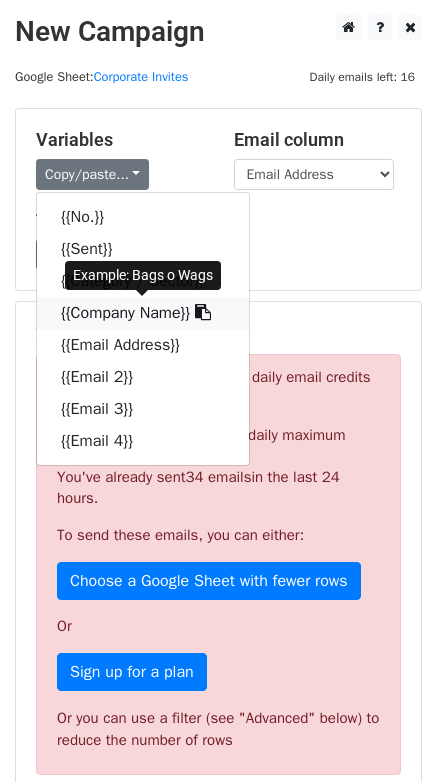 click at bounding box center (203, 312) 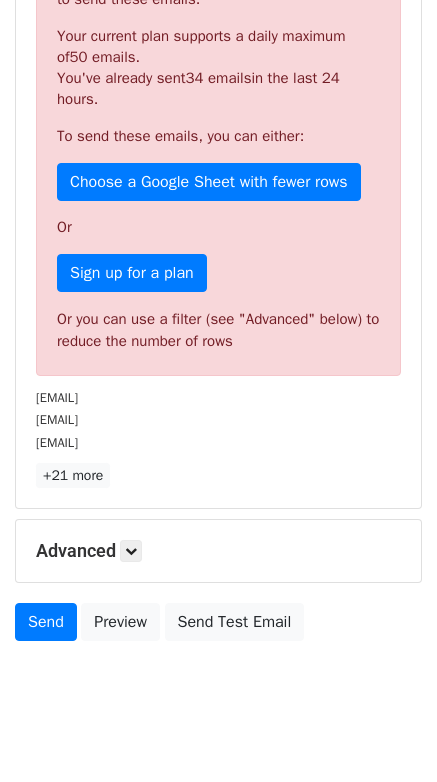 scroll, scrollTop: 400, scrollLeft: 0, axis: vertical 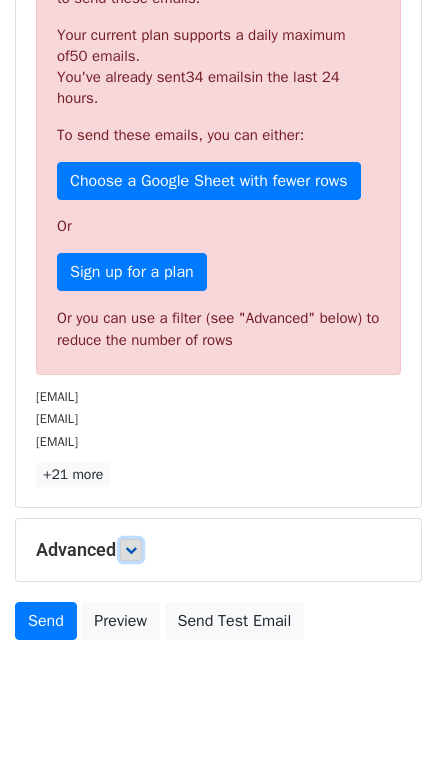 click at bounding box center [131, 550] 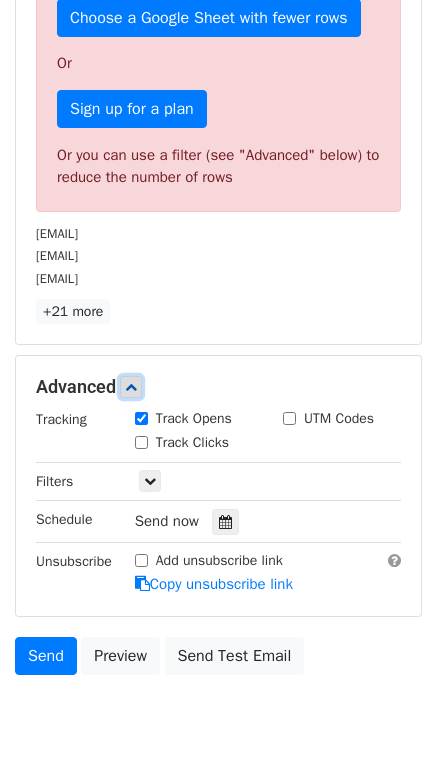 scroll, scrollTop: 600, scrollLeft: 0, axis: vertical 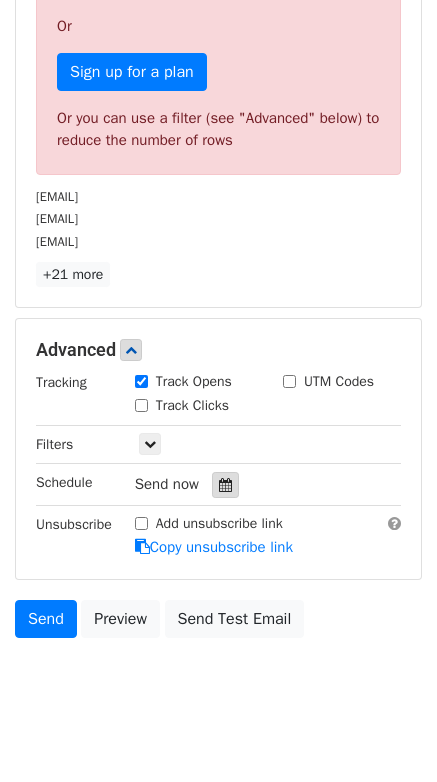 click at bounding box center [225, 485] 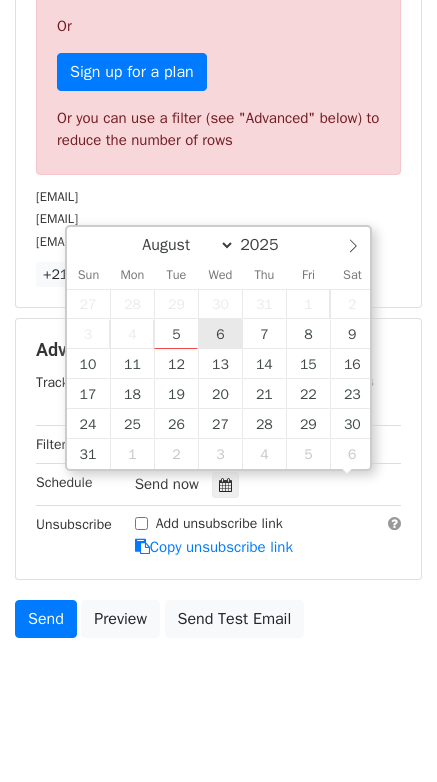 scroll, scrollTop: 1, scrollLeft: 0, axis: vertical 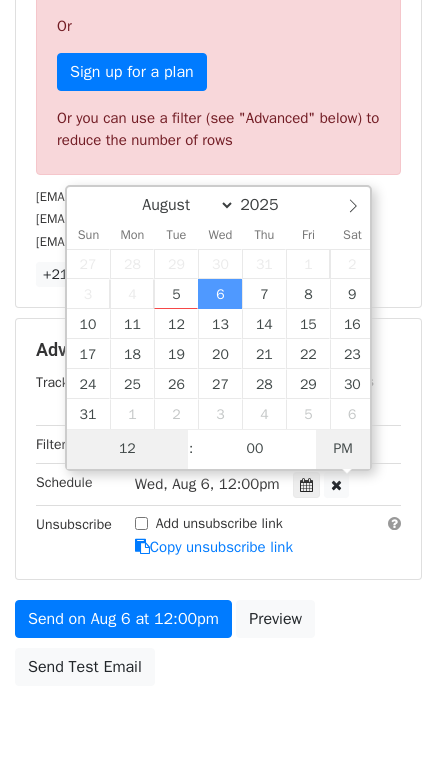 type on "[DATE] [TIME]" 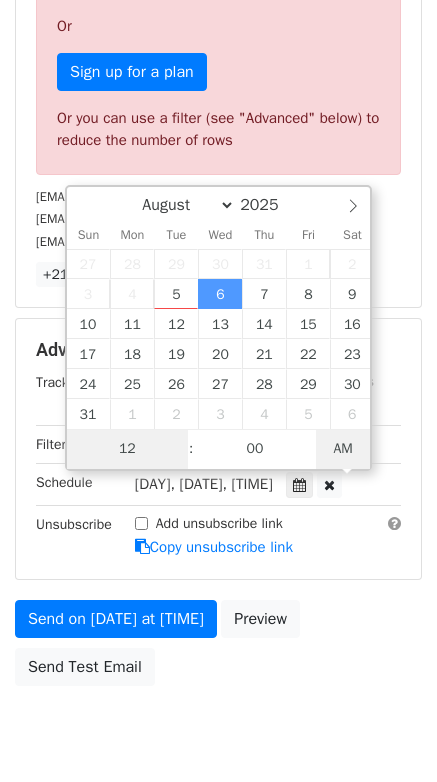 click on "AM" at bounding box center [343, 449] 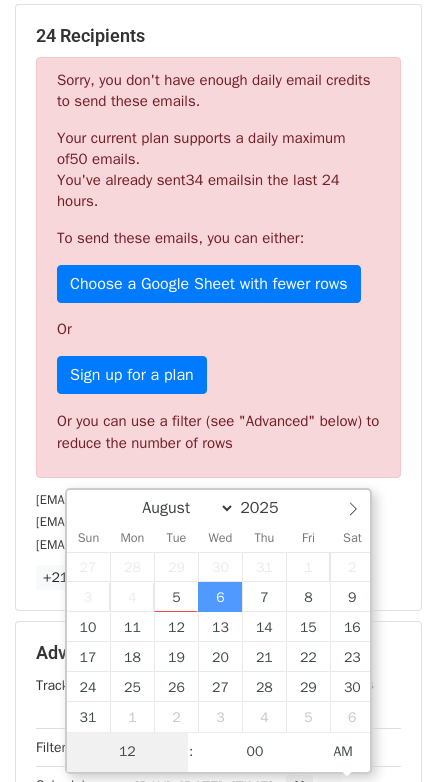 scroll, scrollTop: 600, scrollLeft: 0, axis: vertical 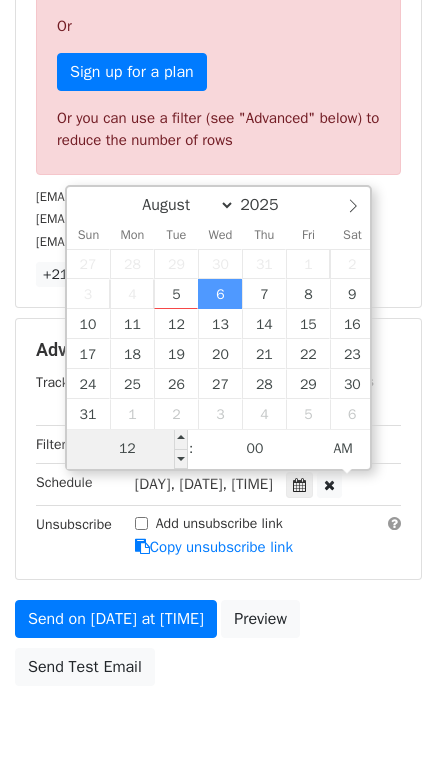 click on "12" at bounding box center [128, 449] 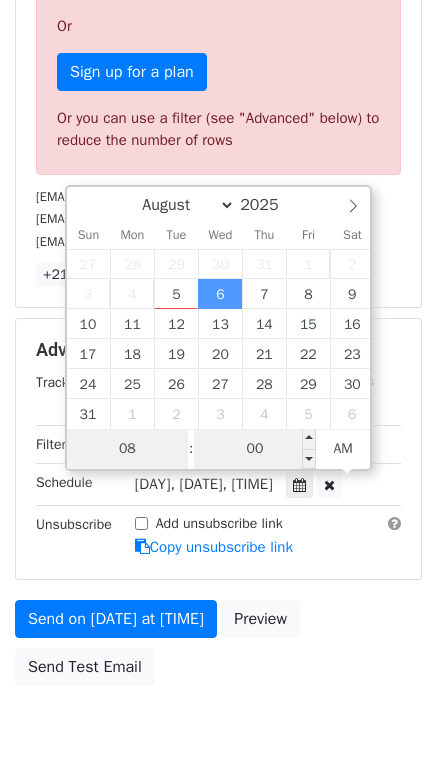 type on "08" 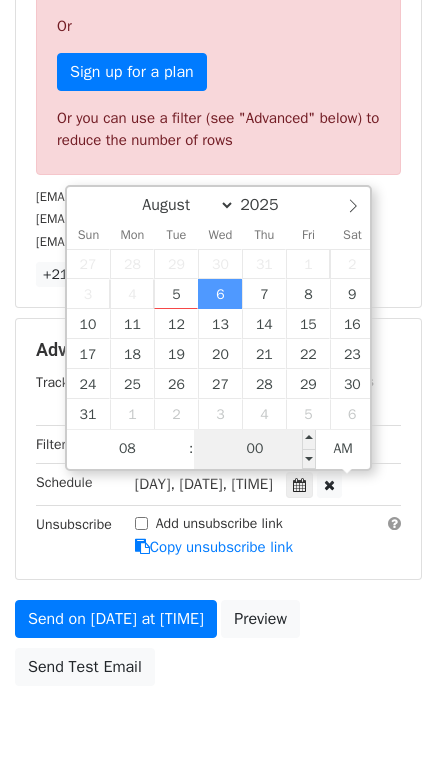 click on "00" at bounding box center (255, 449) 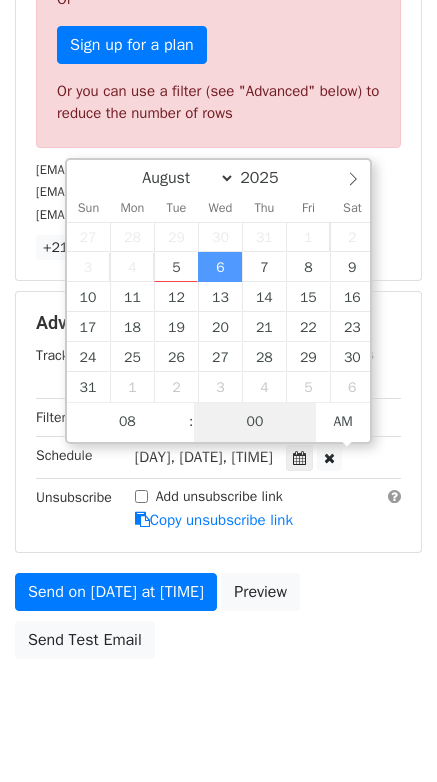scroll, scrollTop: 672, scrollLeft: 0, axis: vertical 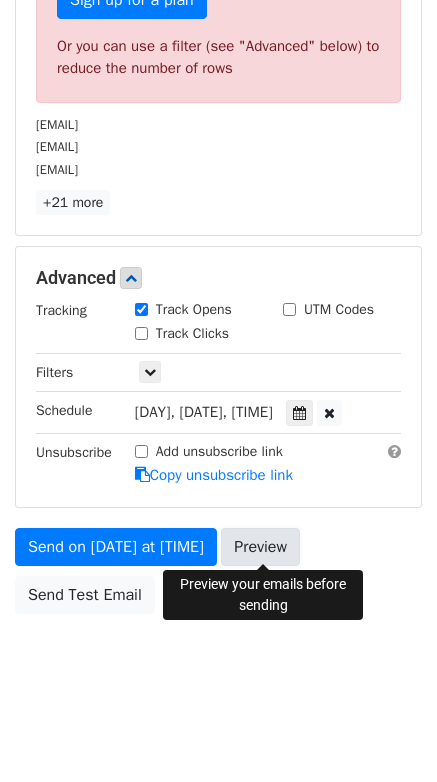 click on "Preview" at bounding box center (260, 547) 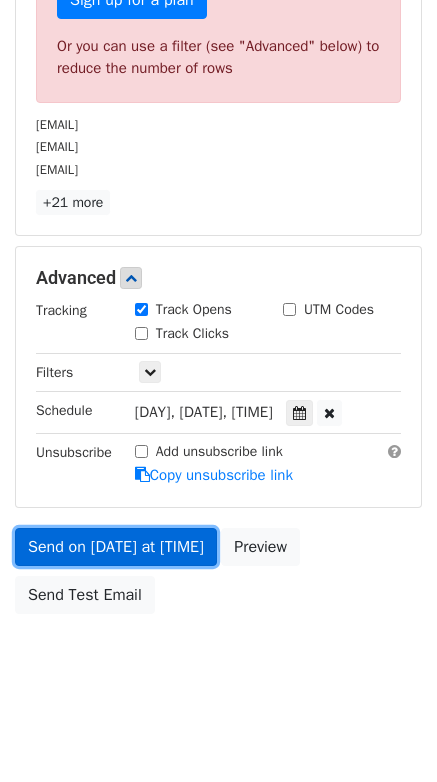 click on "Send on [DATE] at [TIME]" at bounding box center (116, 547) 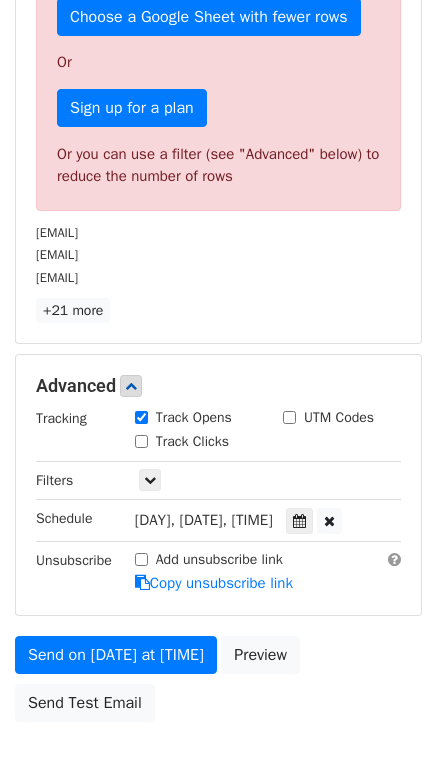 scroll, scrollTop: 600, scrollLeft: 0, axis: vertical 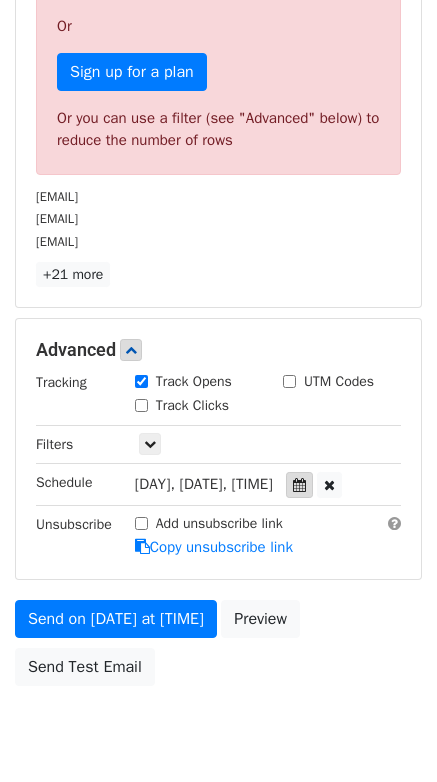 click at bounding box center (299, 485) 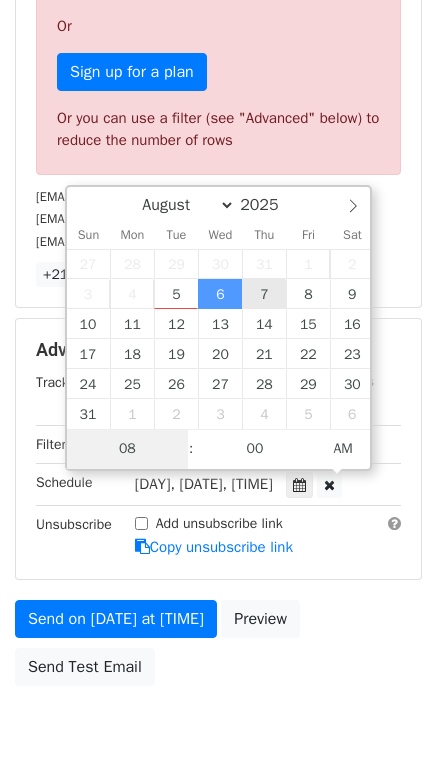 type on "[DATE] [TIME]" 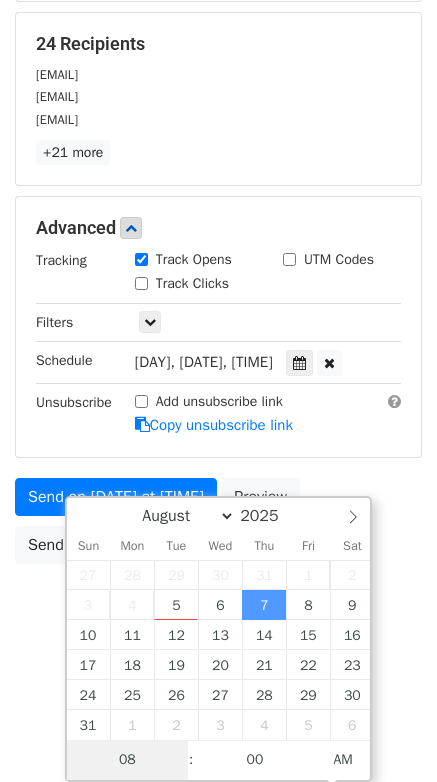 scroll, scrollTop: 297, scrollLeft: 0, axis: vertical 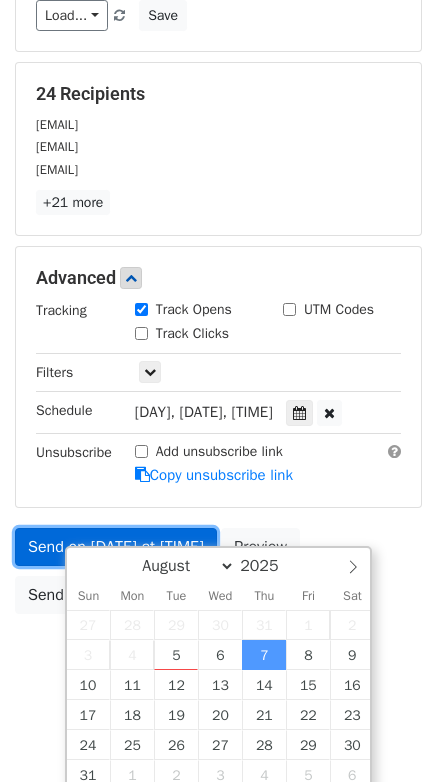 click on "Variables
Copy/paste...
{{No.}}
{{Sent}}
{{Category / Sector}}
{{Company Name}}
{{Email Address}}
{{Email 2}}
{{Email 3}}
{{Email 4}}
Email column
No.
Sent
Category / Sector
Company Name
Email Address
Email 2
Email 3
Email 4
Templates
Load...
No templates saved
Save
24 Recipients
[EMAIL]
[EMAIL]
[EMAIL]
+21 more
24 Recipients
×
[EMAIL]
[EMAIL]
[EMAIL]
[EMAIL]
[EMAIL]
[EMAIL]
[EMAIL]
[EMAIL]
[EMAIL]
[EMAIL]
[EMAIL]
[EMAIL]
[EMAIL]
[EMAIL]" at bounding box center [218, 246] 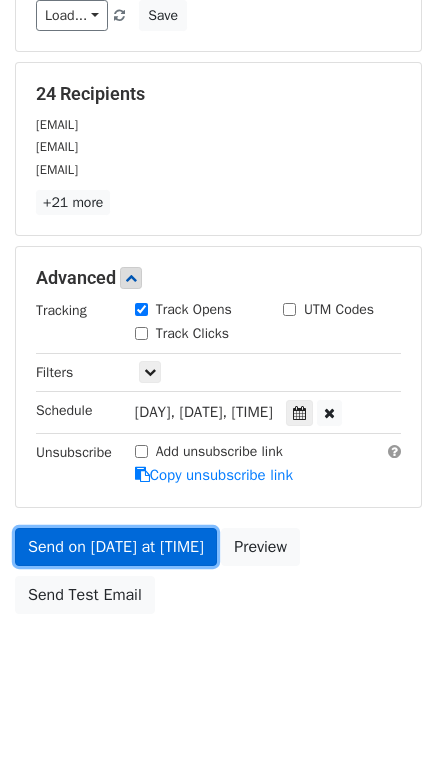 click on "Send on [DATE] at [TIME]" at bounding box center (116, 547) 